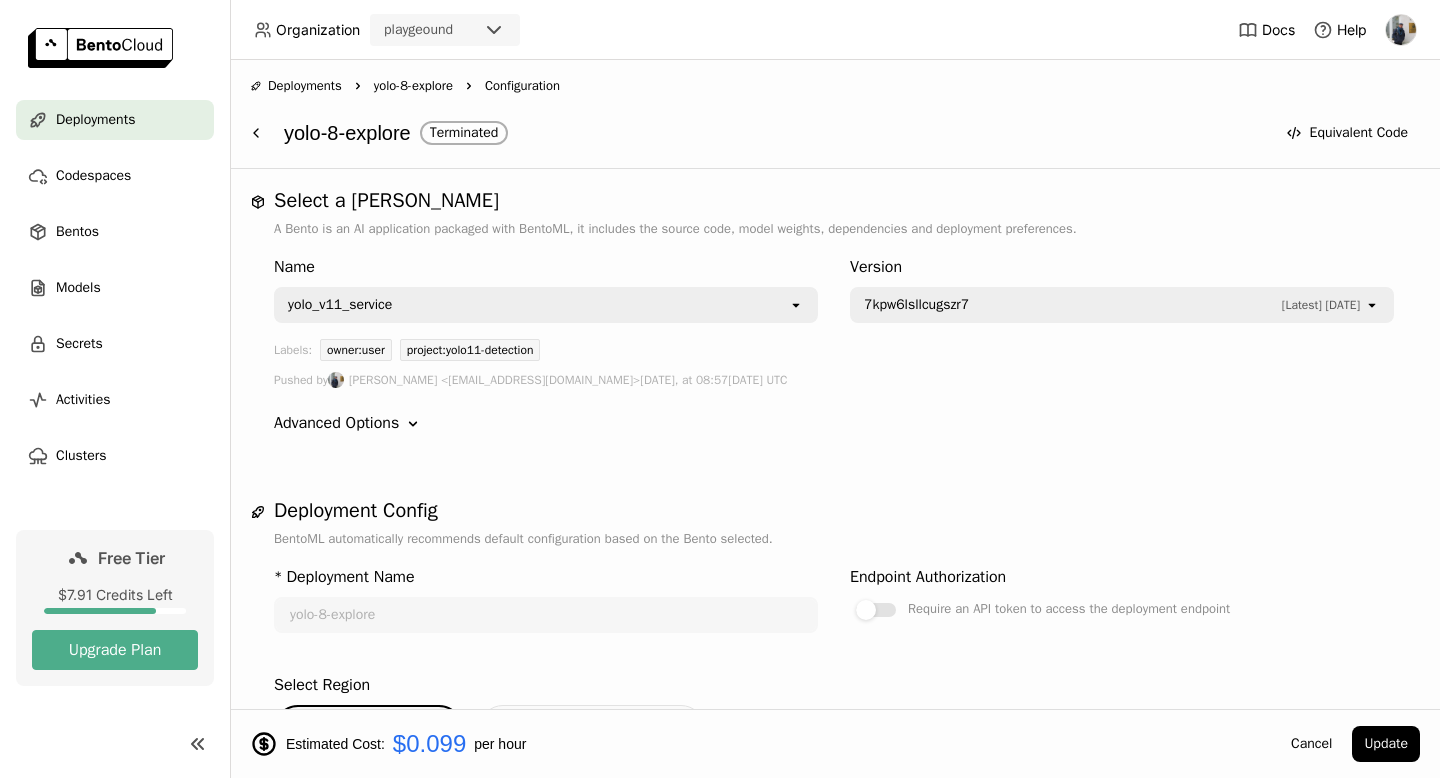 scroll, scrollTop: 0, scrollLeft: 0, axis: both 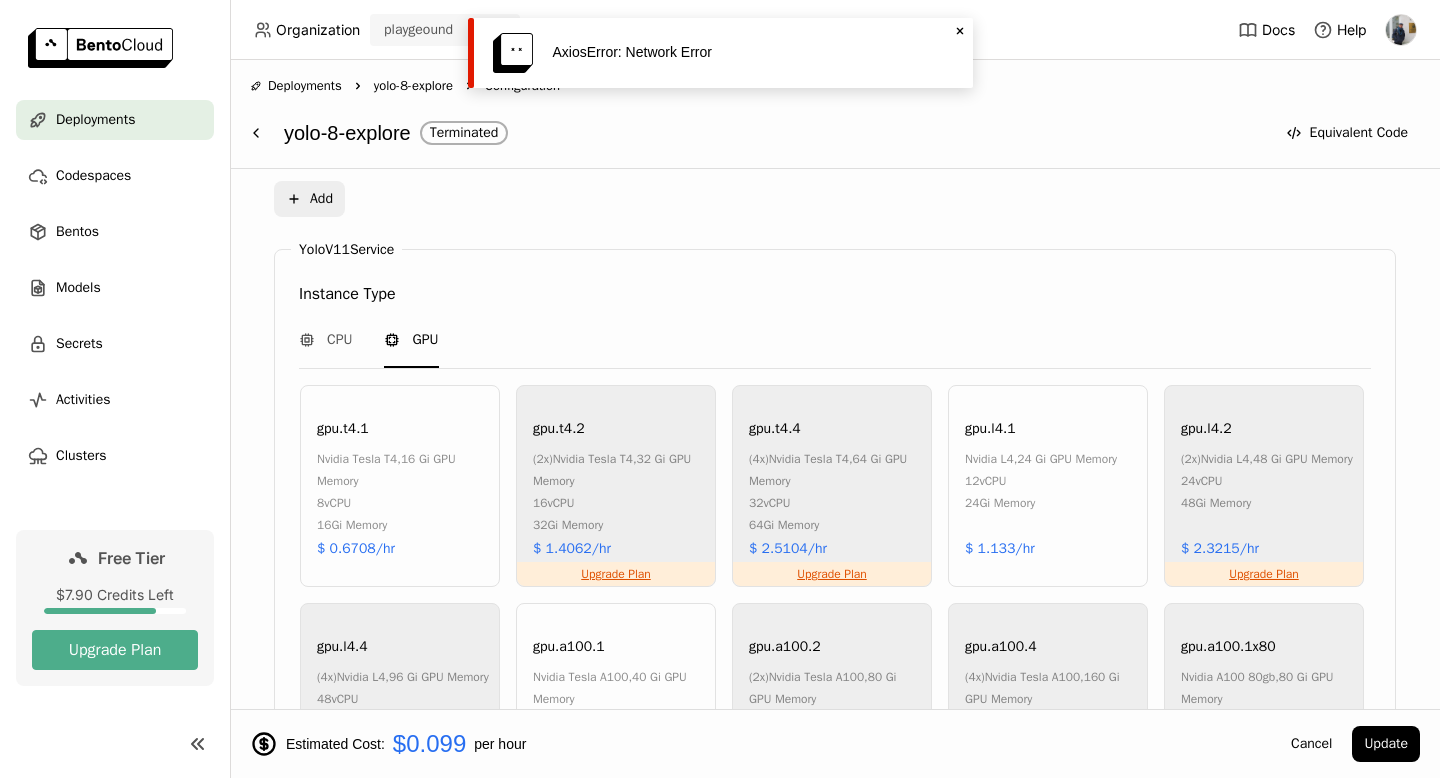 click on "* Deployment Name yolo-8-explore Endpoint Authorization Require an API token to access the deployment endpoint Select Region gcp-us-central-1 Bring Your Own Cloud Secrets Select open Mount secrets to the image building and deployment containers as either environment variables or files. Environment Variables Plus Add YoloV11Service Instance Type CPU GPU gpu.t4.1 nvidia tesla t4 ,  16 Gi   GPU Memory 8  vCPU 16Gi   Memory $ 0.6708/hr Upgrade Plan gpu.t4.2 (2x)  nvidia tesla t4 ,  32 Gi   GPU Memory 16  vCPU 32Gi   Memory $ 1.4062/hr Upgrade Plan gpu.t4.4 (4x)  nvidia tesla t4 ,  64 Gi   GPU Memory 32  vCPU 64Gi   Memory $ 2.5104/hr gpu.l4.1 nvidia l4 ,  24 Gi   GPU Memory 12  vCPU 24Gi   Memory $ 1.133/hr Upgrade Plan gpu.l4.2 (2x)  nvidia l4 ,  48 Gi   GPU Memory 24  vCPU 48Gi   Memory $ 2.3215/hr Upgrade Plan gpu.l4.4 (4x)  nvidia l4 ,  96 Gi   GPU Memory 48  vCPU 96Gi   Memory $ 4.6128/hr gpu.a100.1 nvidia tesla a100 ,  40 Gi   GPU Memory 12  vCPU 42Gi   Memory $ 3.7419/hr Upgrade Plan gpu.a100.2 (2x)  ," at bounding box center [835, 548] 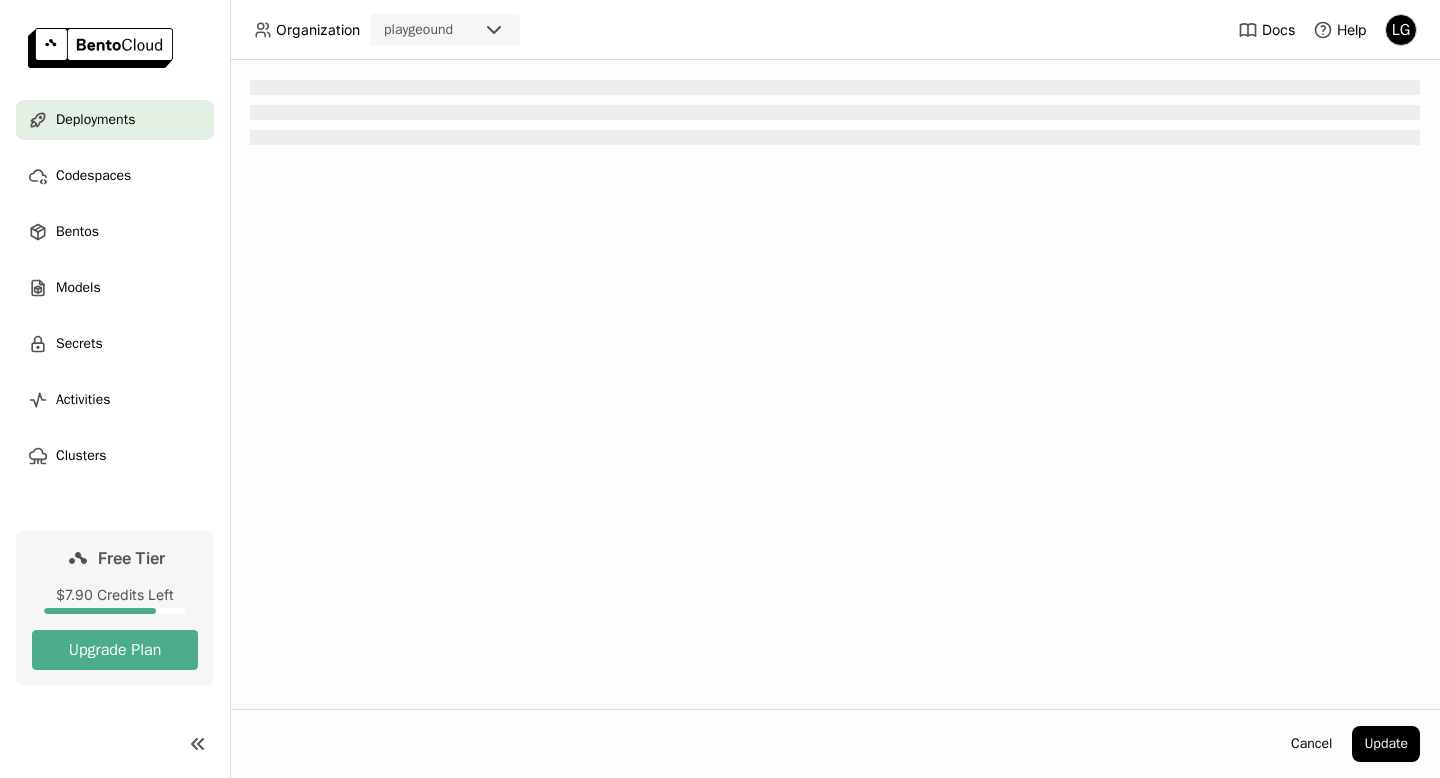scroll, scrollTop: 0, scrollLeft: 0, axis: both 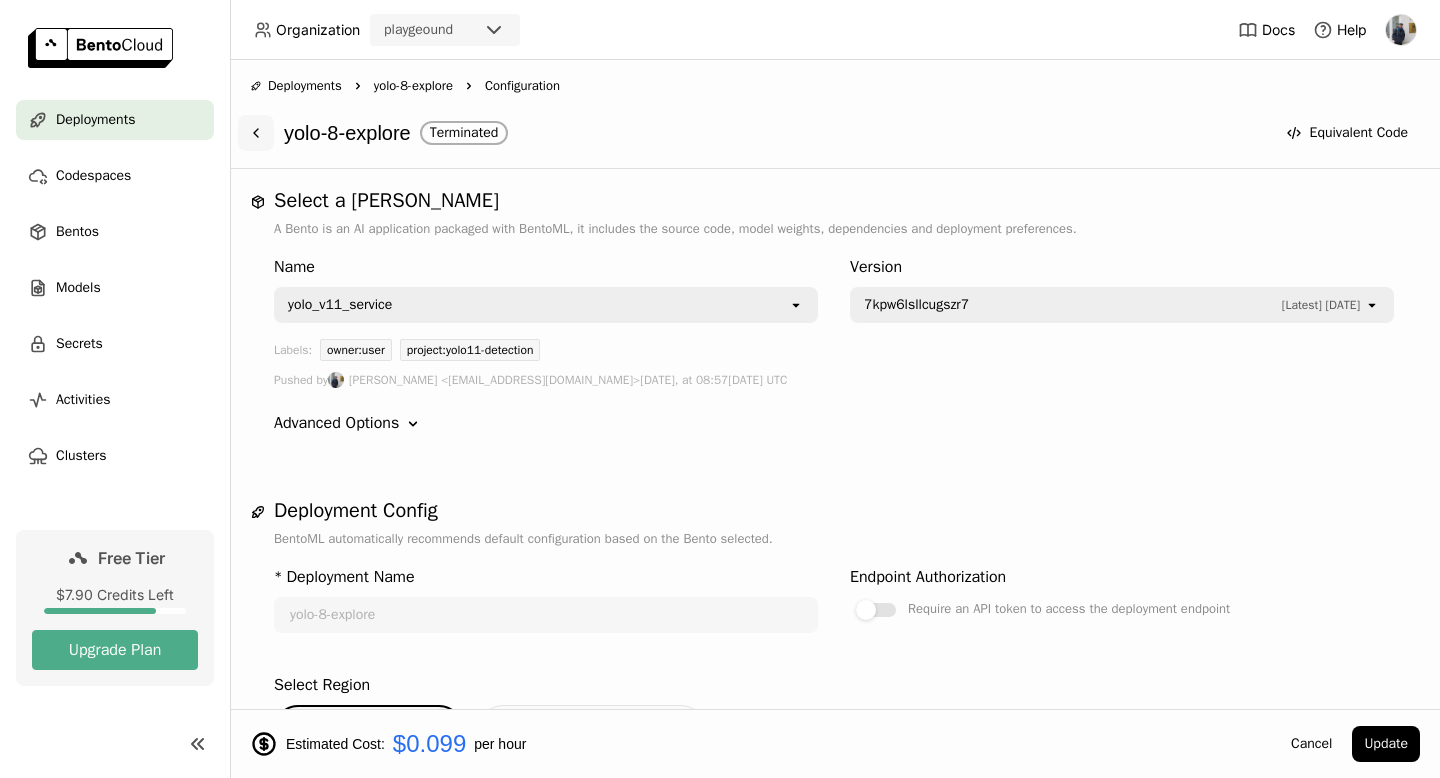click at bounding box center (256, 133) 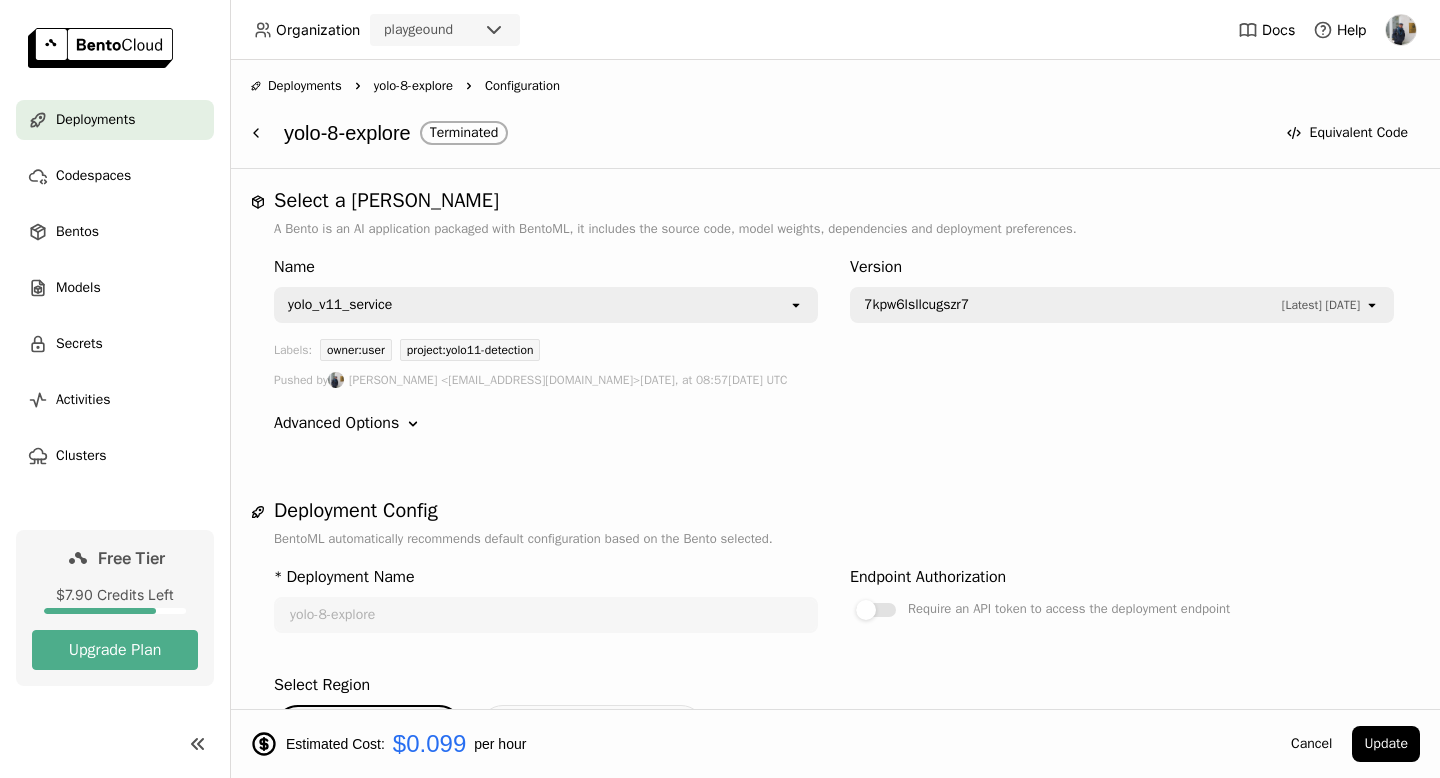 drag, startPoint x: 638, startPoint y: 124, endPoint x: 613, endPoint y: 103, distance: 32.649654 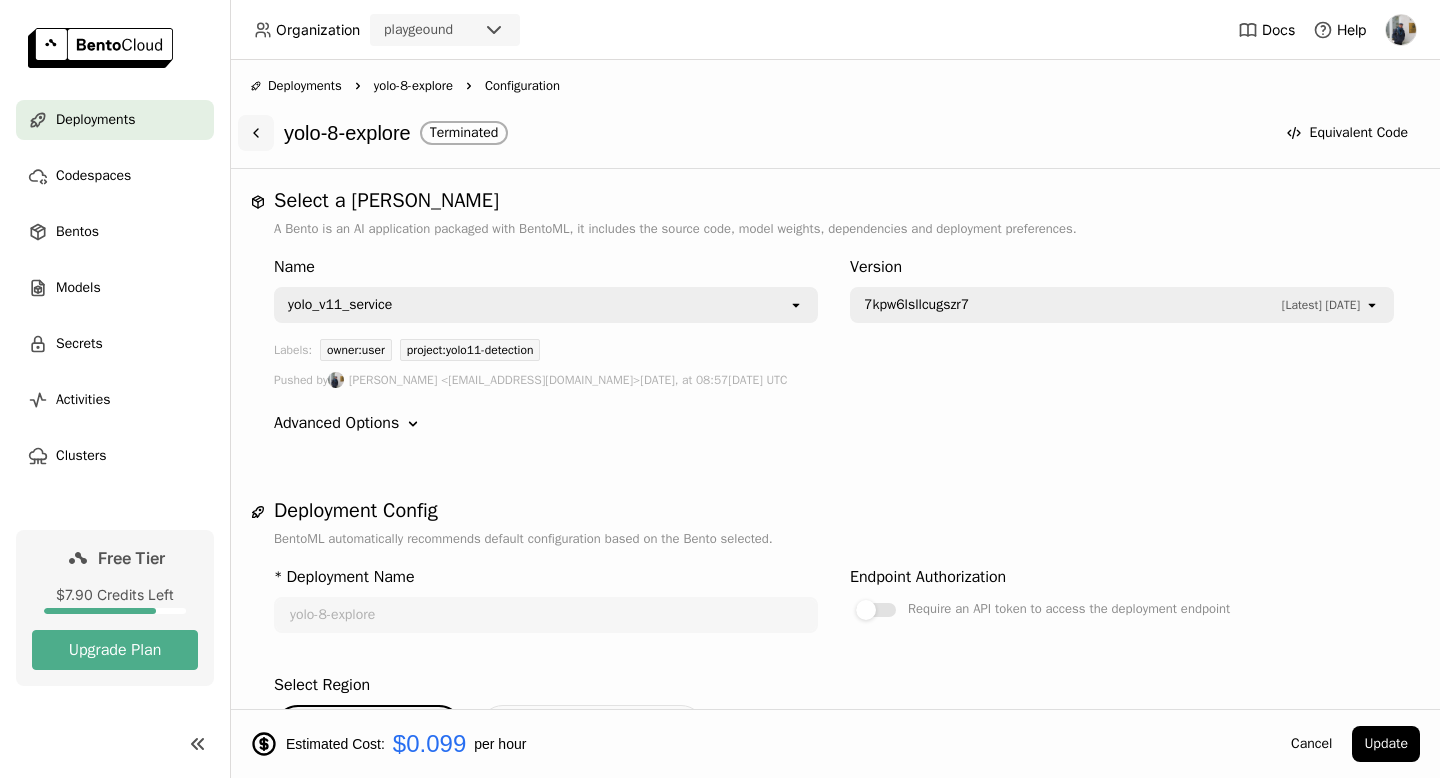 click at bounding box center [256, 133] 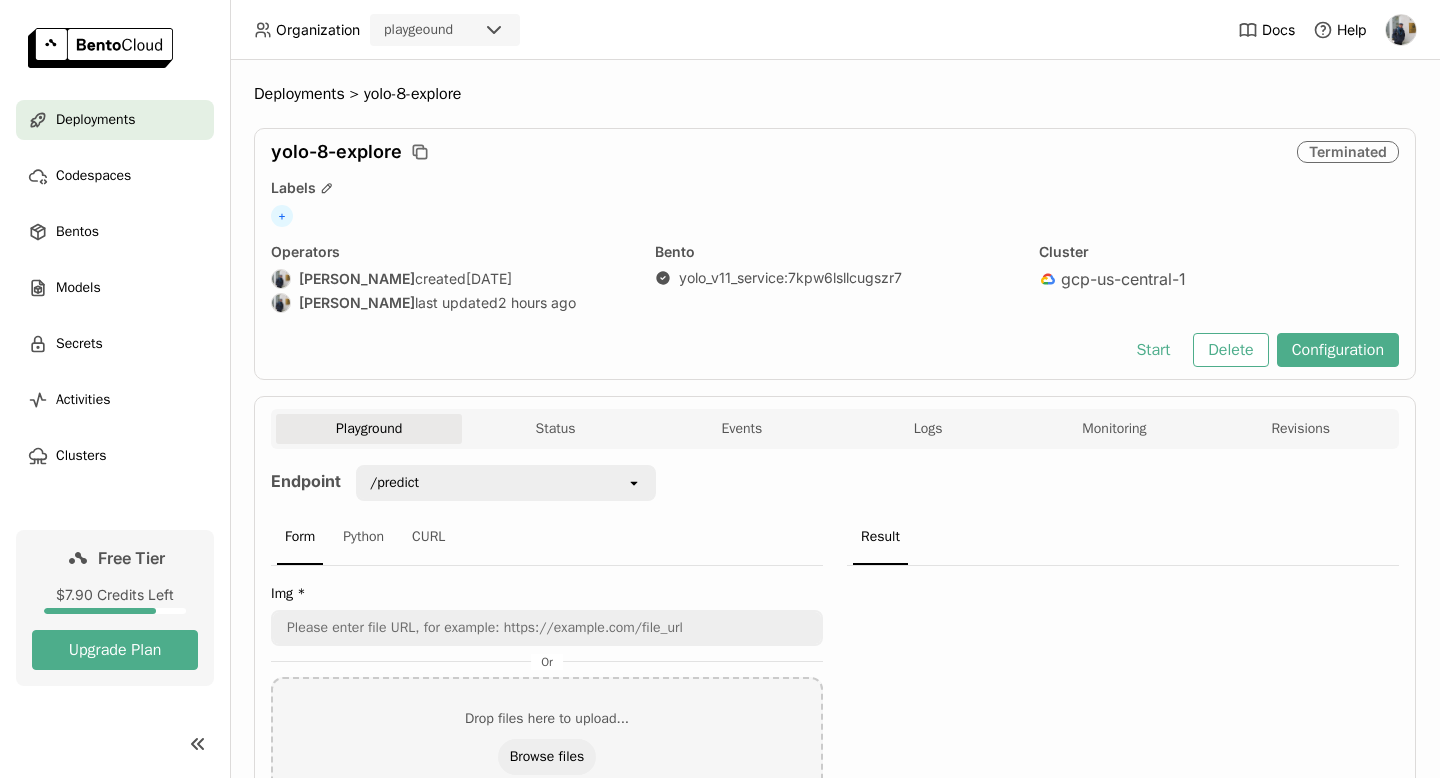 scroll, scrollTop: 0, scrollLeft: 0, axis: both 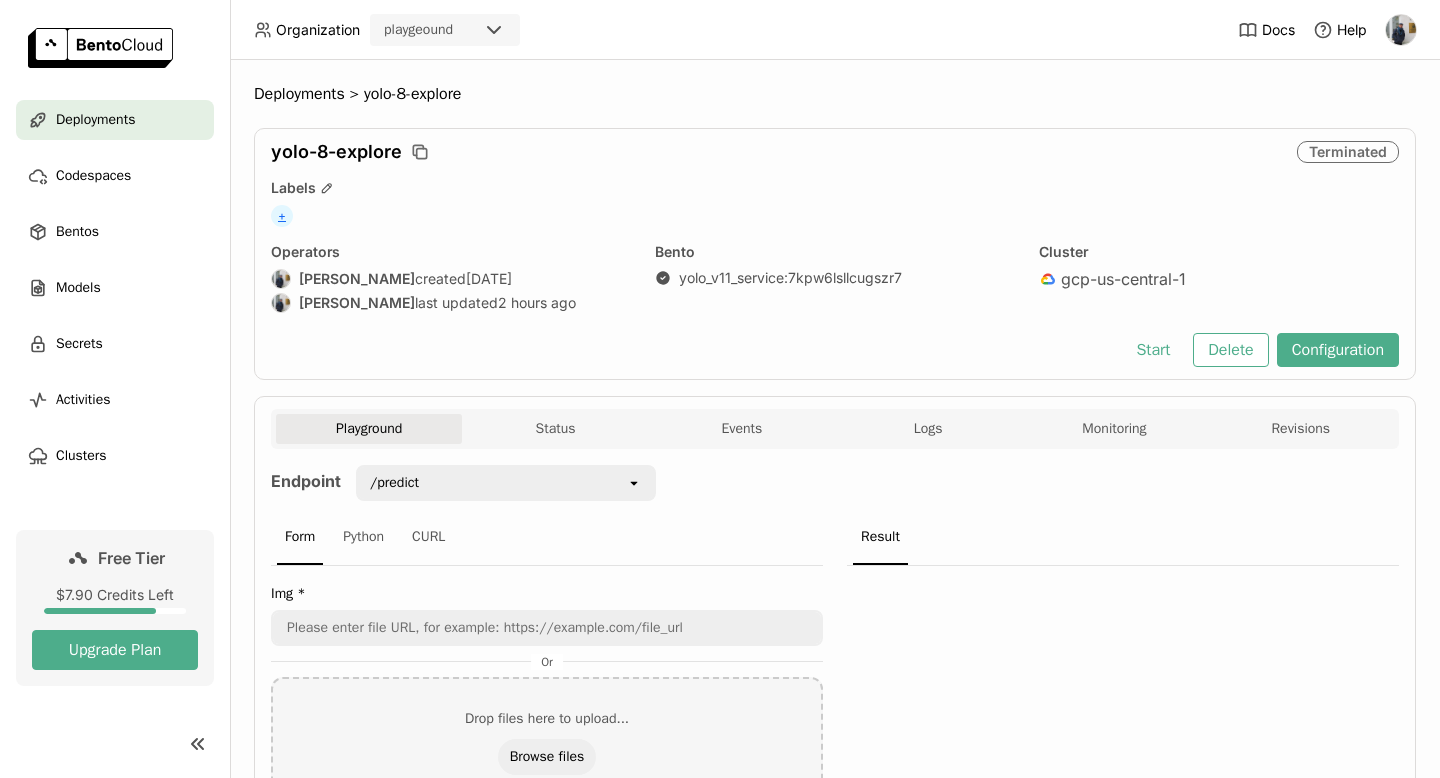 click on "+" at bounding box center [282, 216] 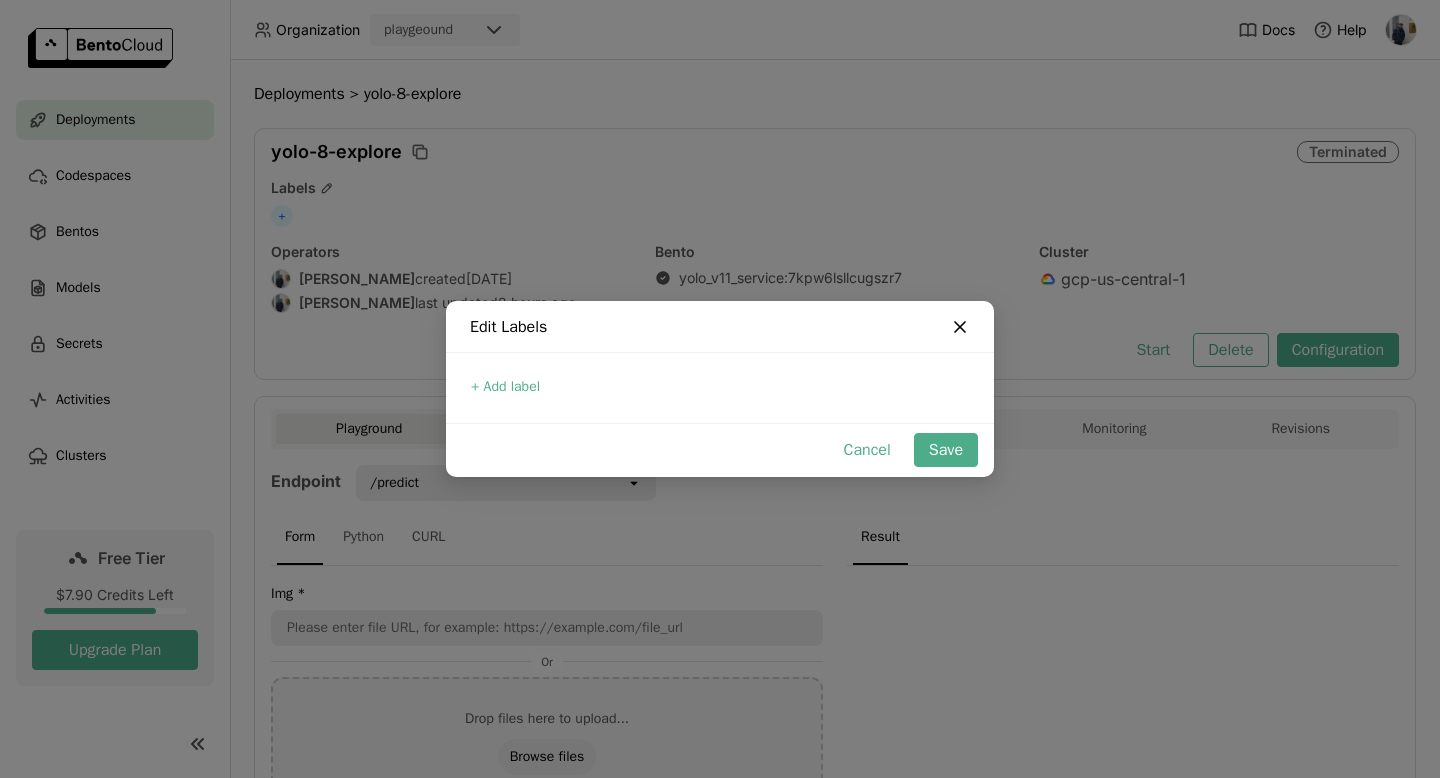 click 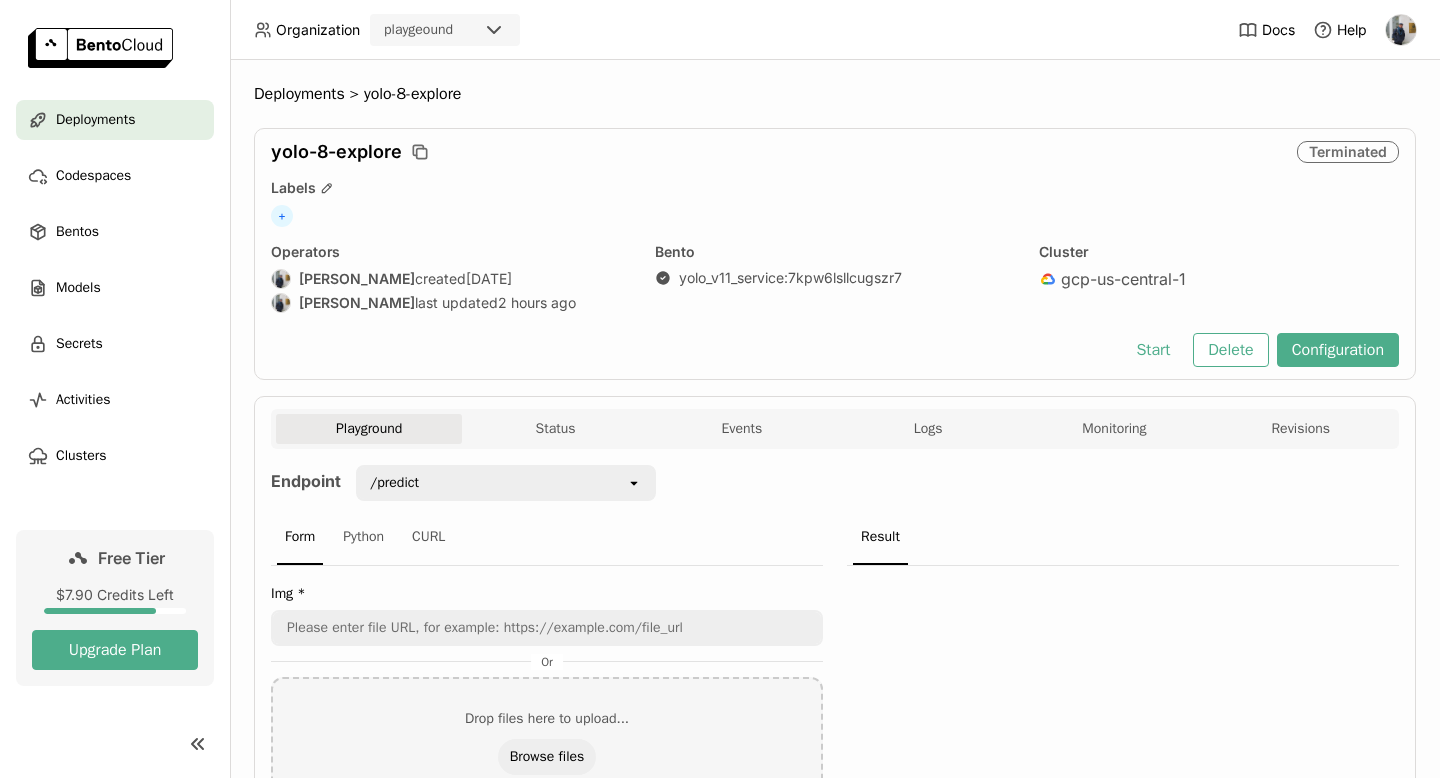 click on "Deployments" at bounding box center [95, 120] 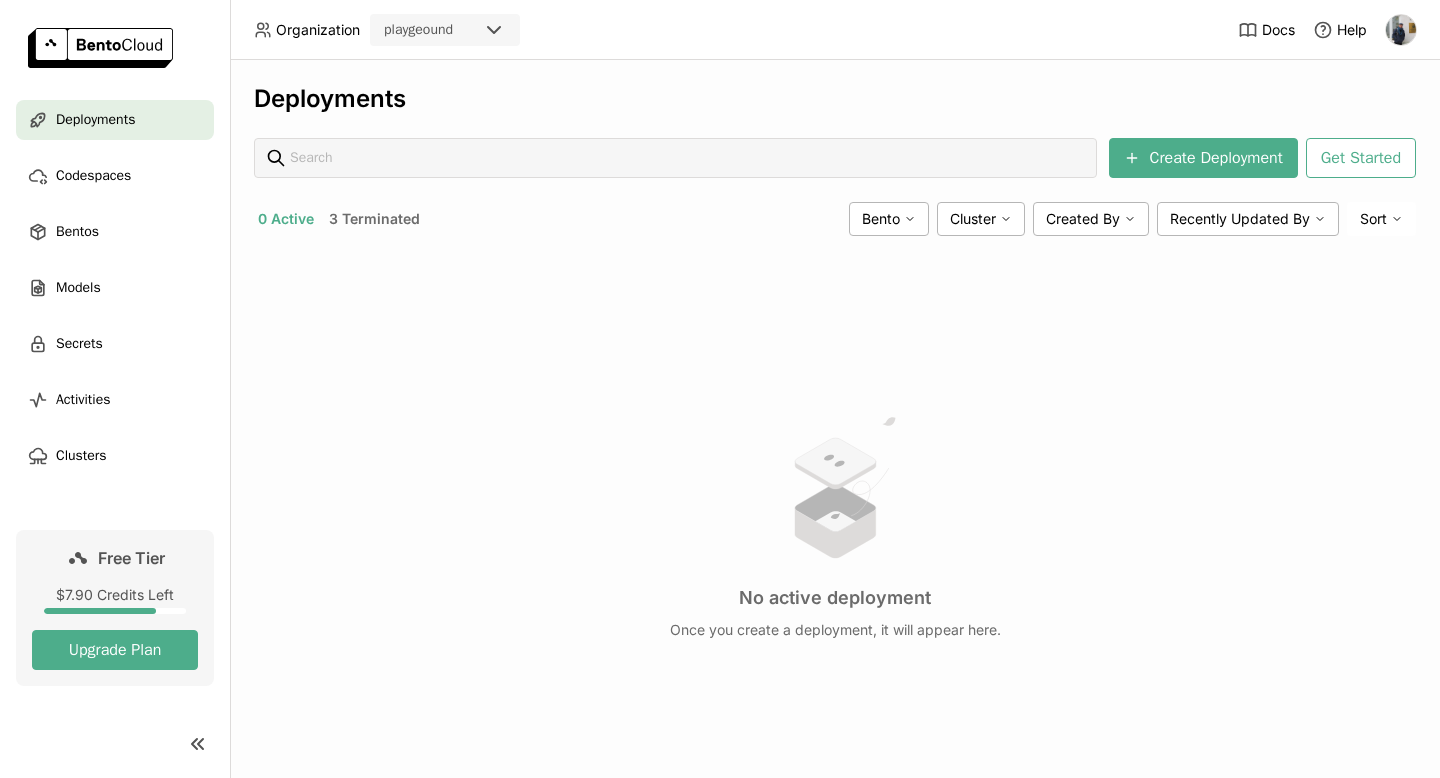 click on "3   Terminated" at bounding box center [374, 219] 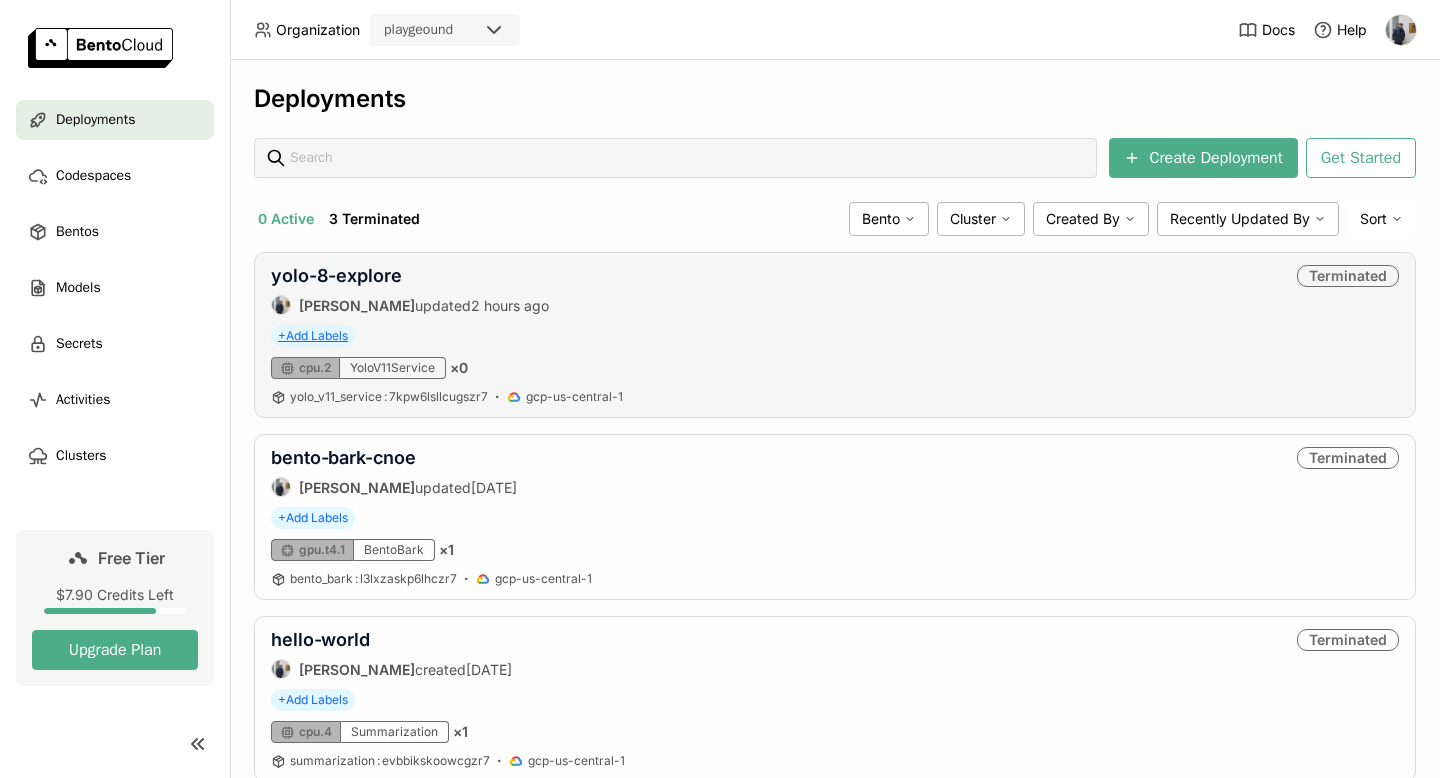 click on "+  Add Labels" at bounding box center (313, 336) 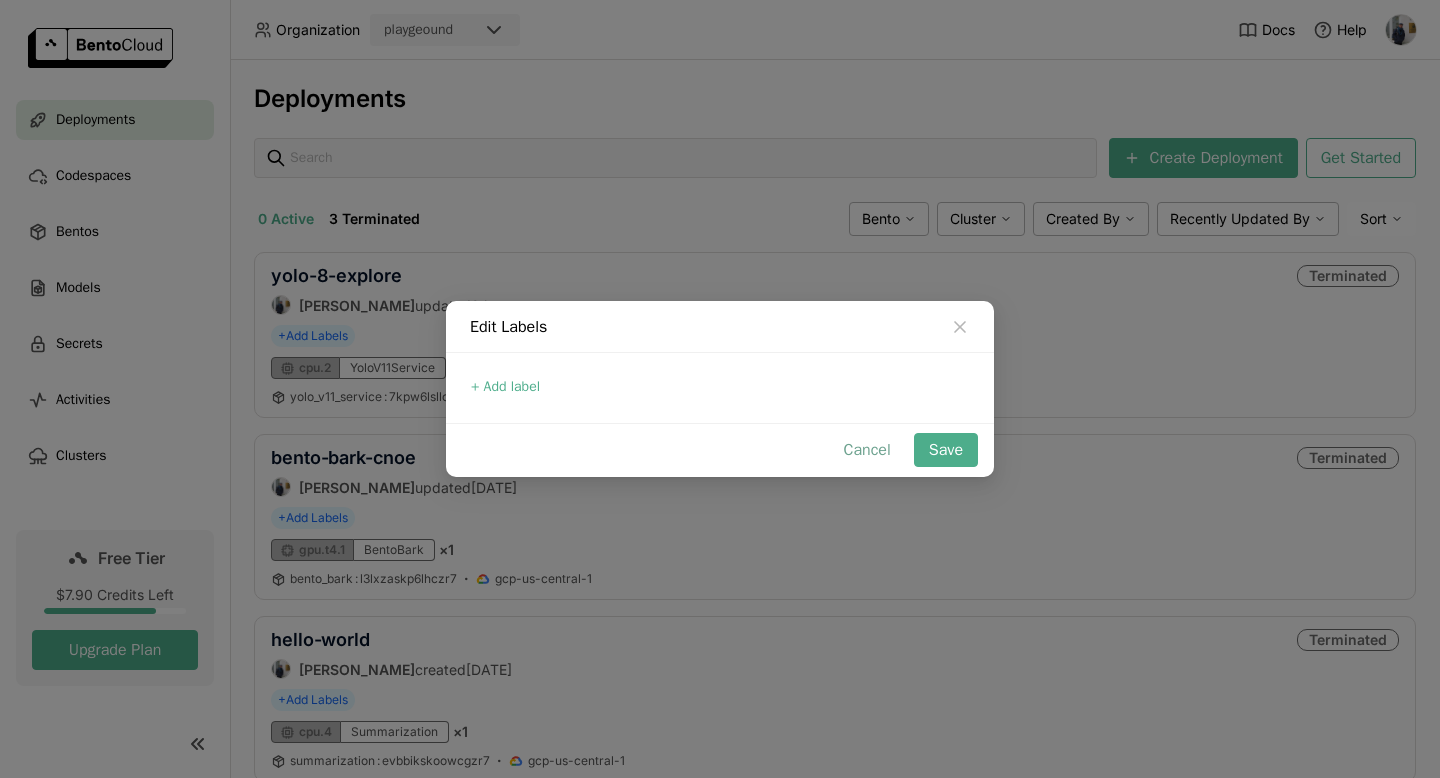click on "Cancel" at bounding box center (867, 450) 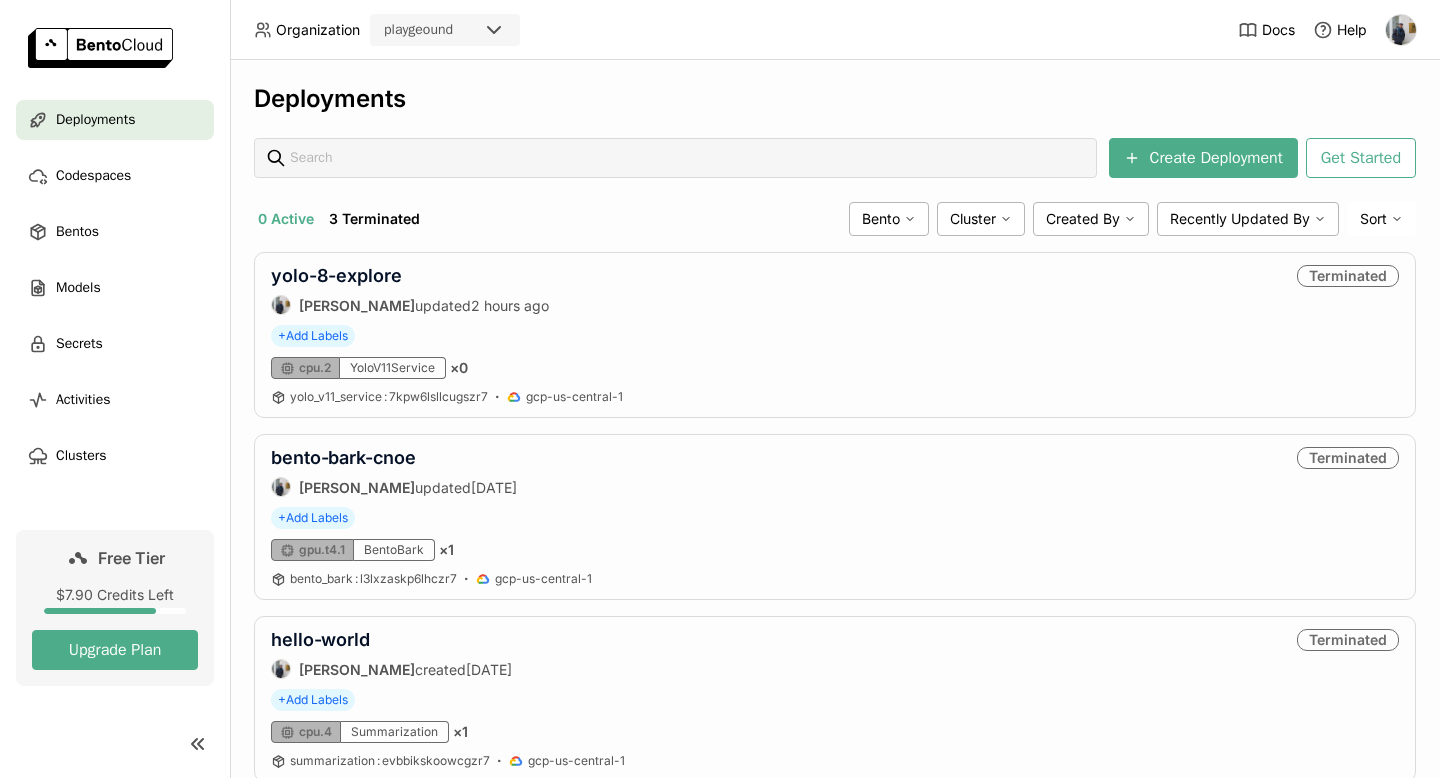 click on "Deployments" at bounding box center [835, 99] 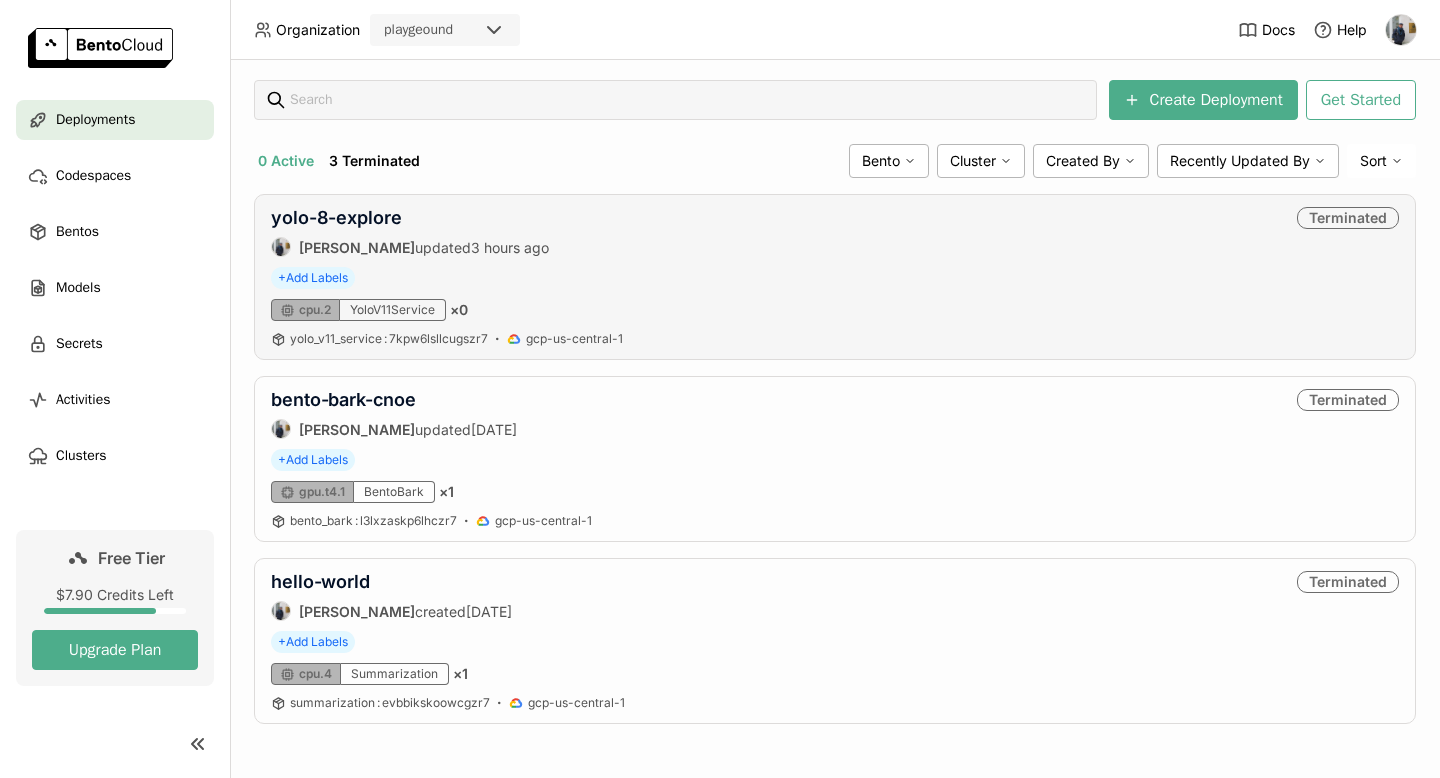 scroll, scrollTop: 0, scrollLeft: 0, axis: both 